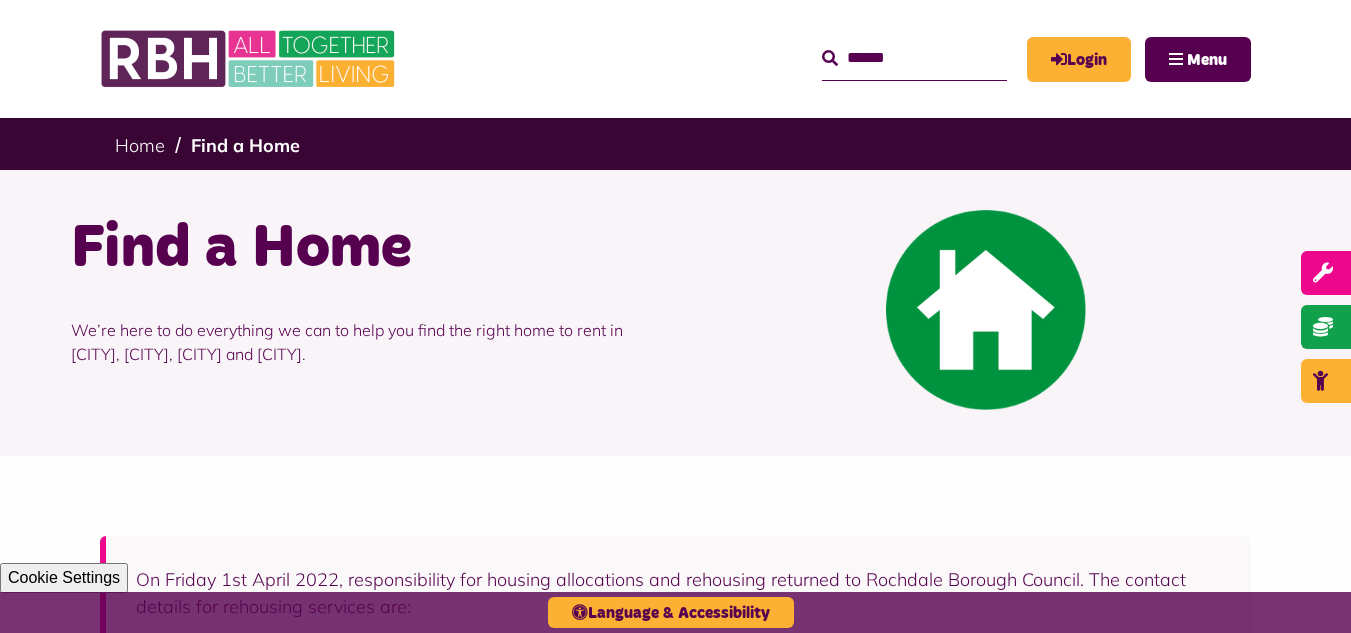 scroll, scrollTop: 0, scrollLeft: 0, axis: both 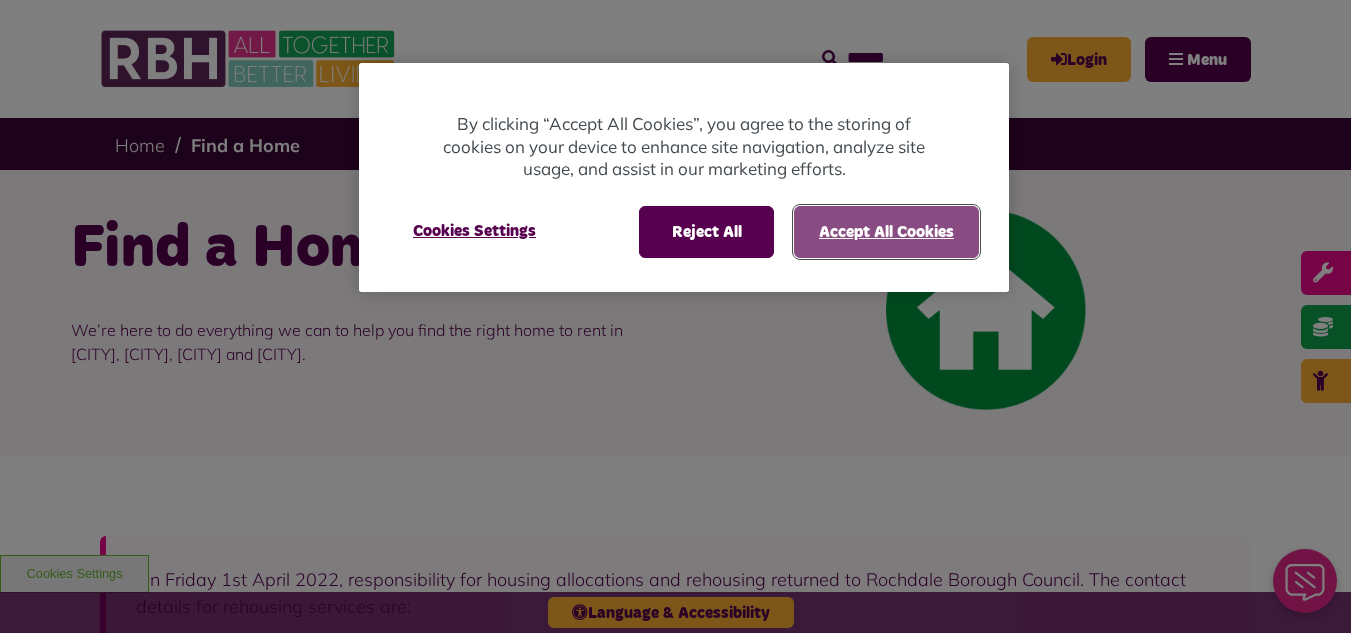click on "Accept All Cookies" at bounding box center [886, 232] 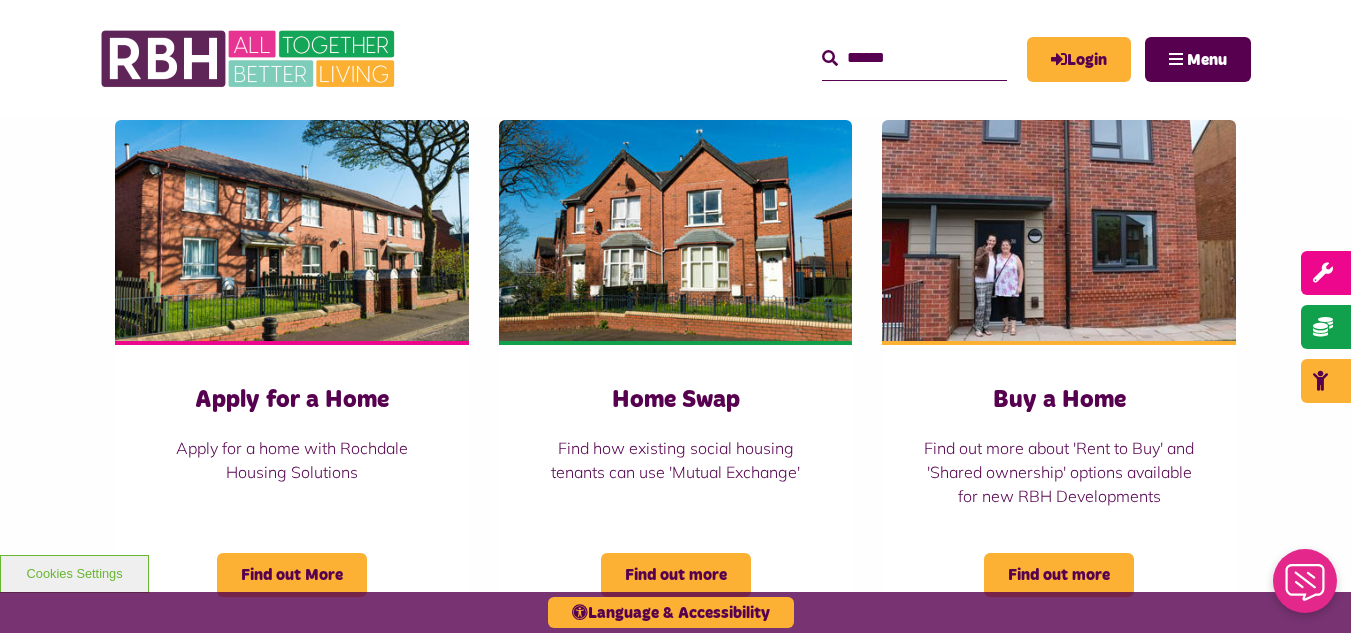 scroll, scrollTop: 726, scrollLeft: 0, axis: vertical 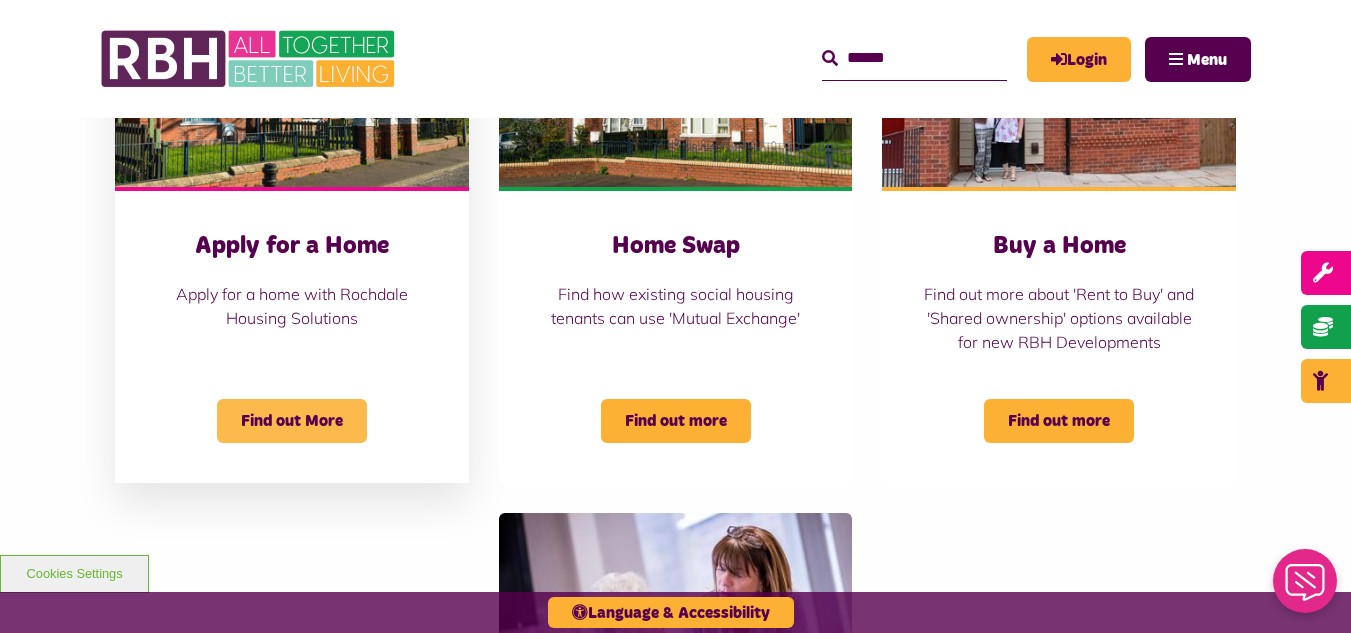 click on "Find out More" at bounding box center (292, 421) 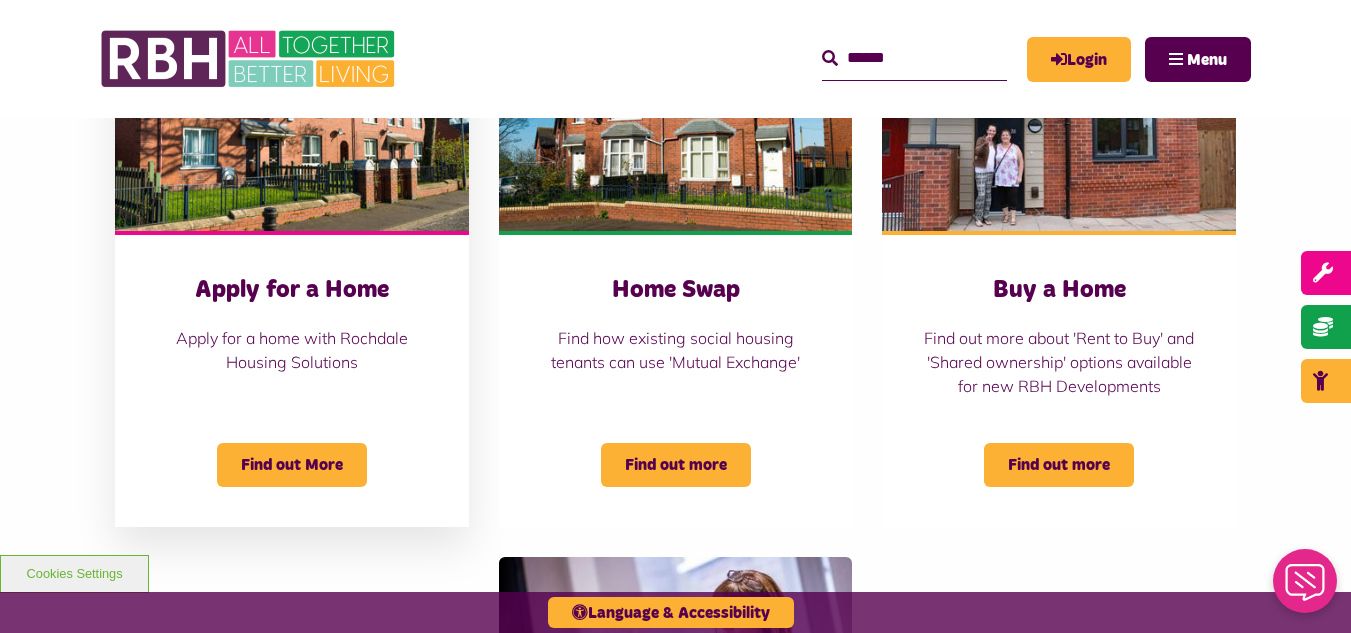 scroll, scrollTop: 875, scrollLeft: 0, axis: vertical 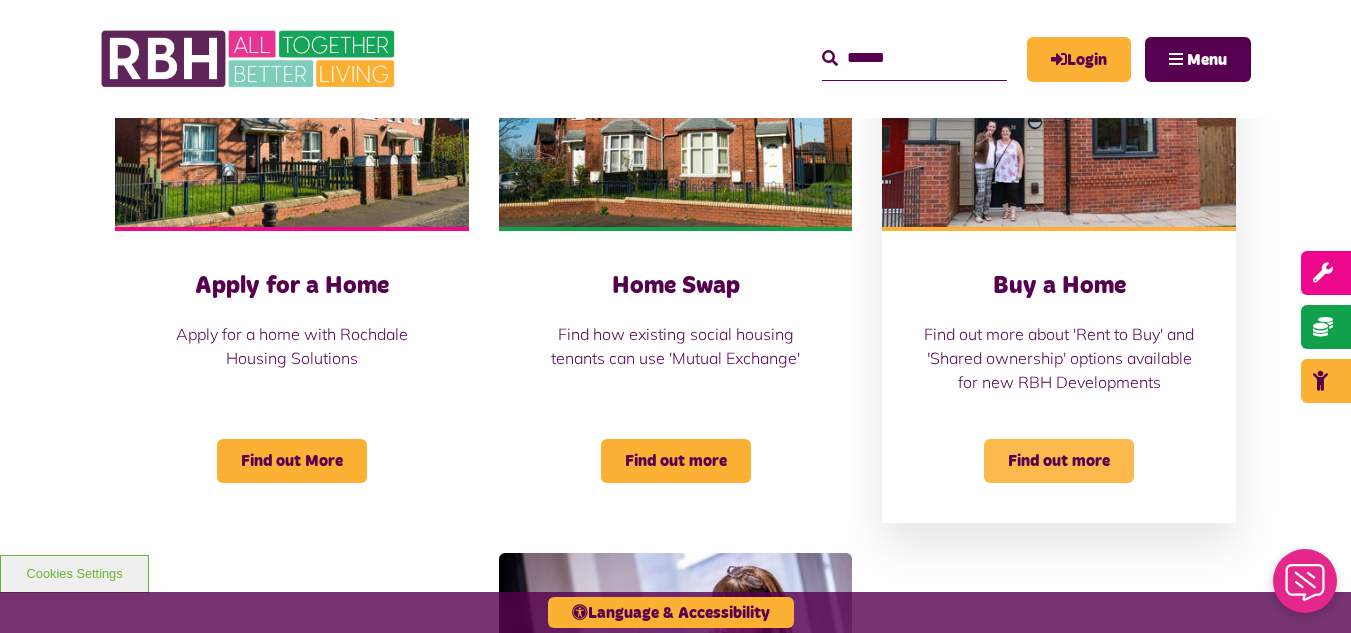 click on "Find out more" at bounding box center [1059, 461] 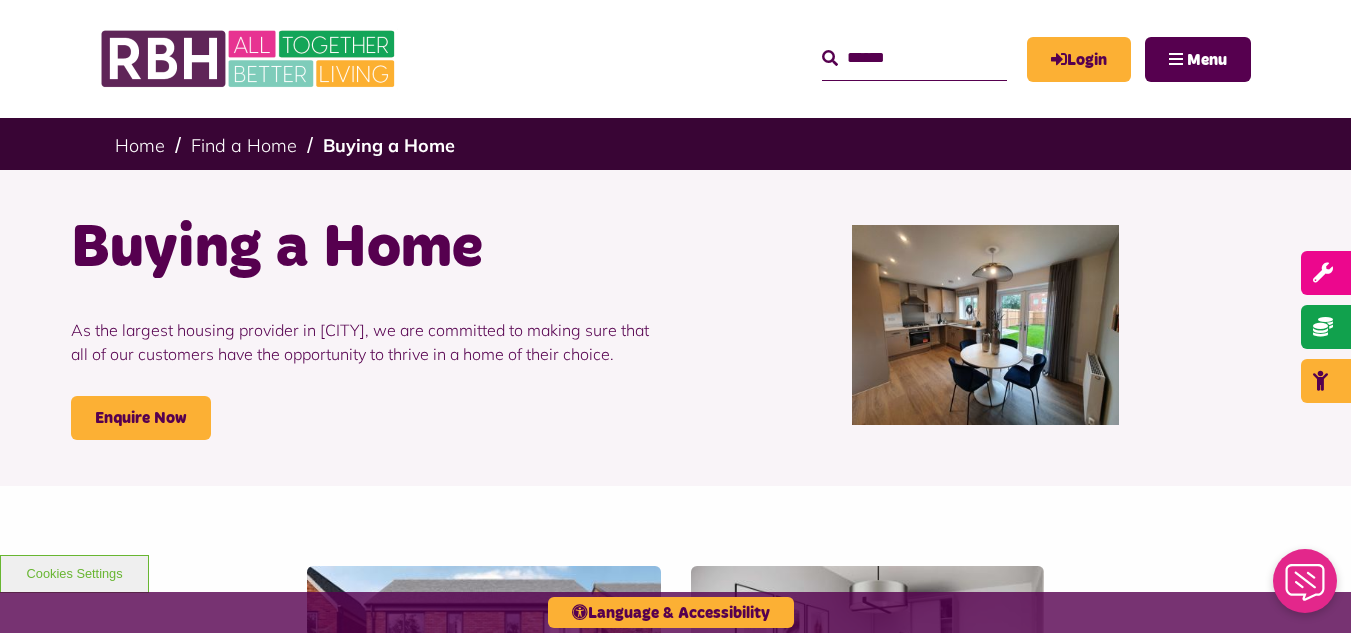 scroll, scrollTop: 0, scrollLeft: 0, axis: both 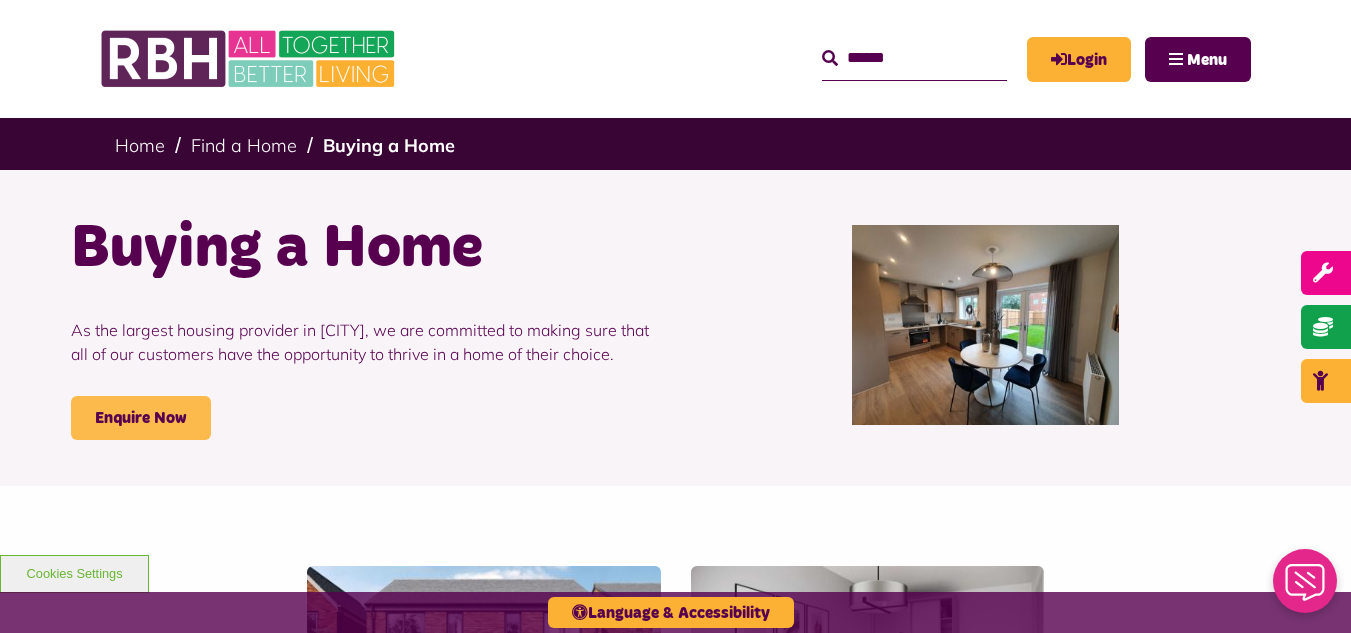 click on "Enquire Now" at bounding box center [141, 418] 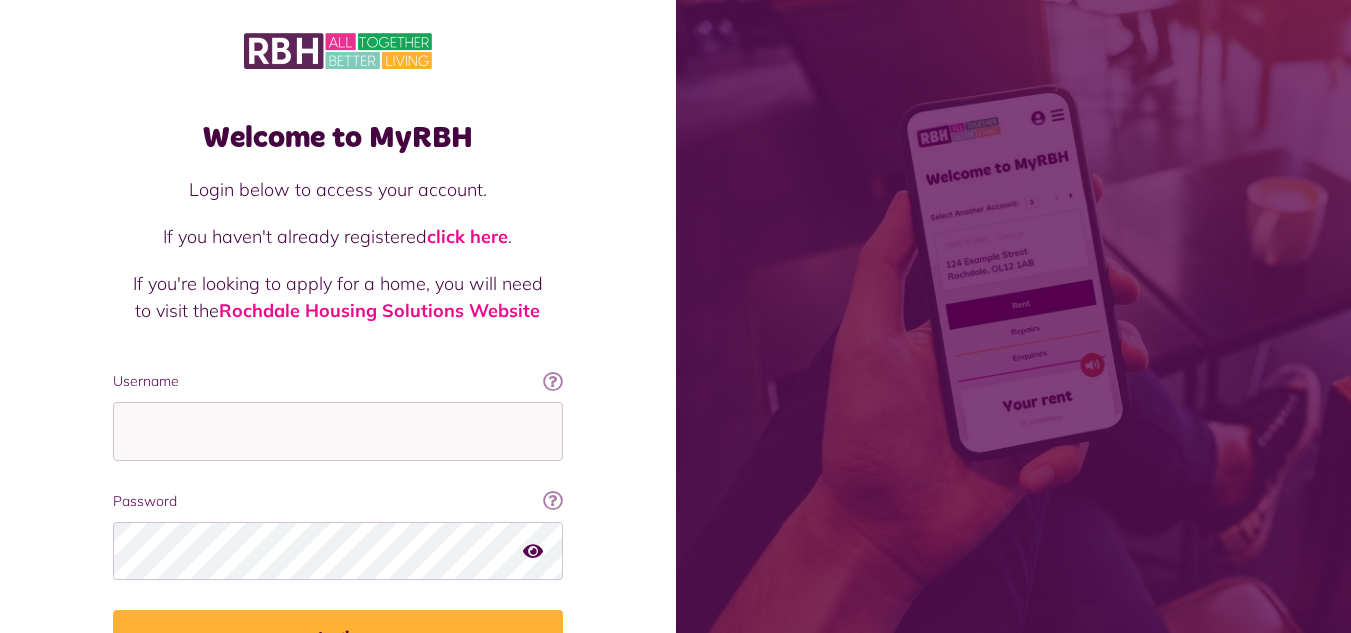 scroll, scrollTop: 0, scrollLeft: 0, axis: both 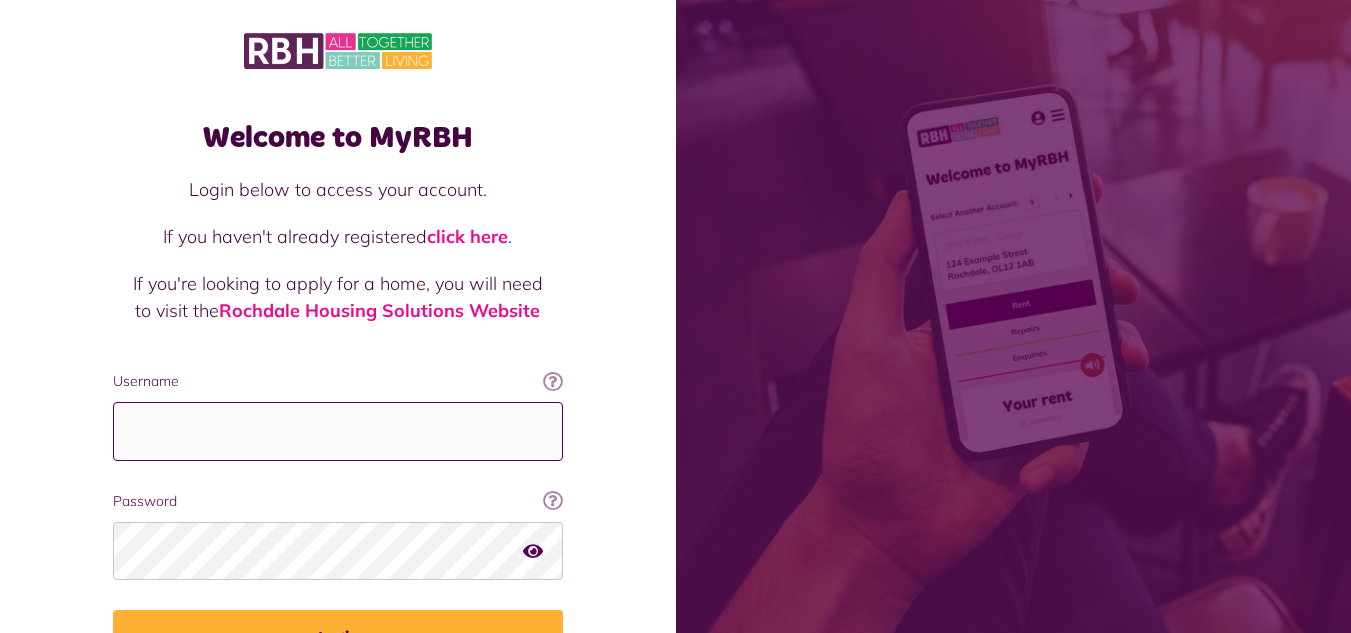 click on "Username" at bounding box center [338, 431] 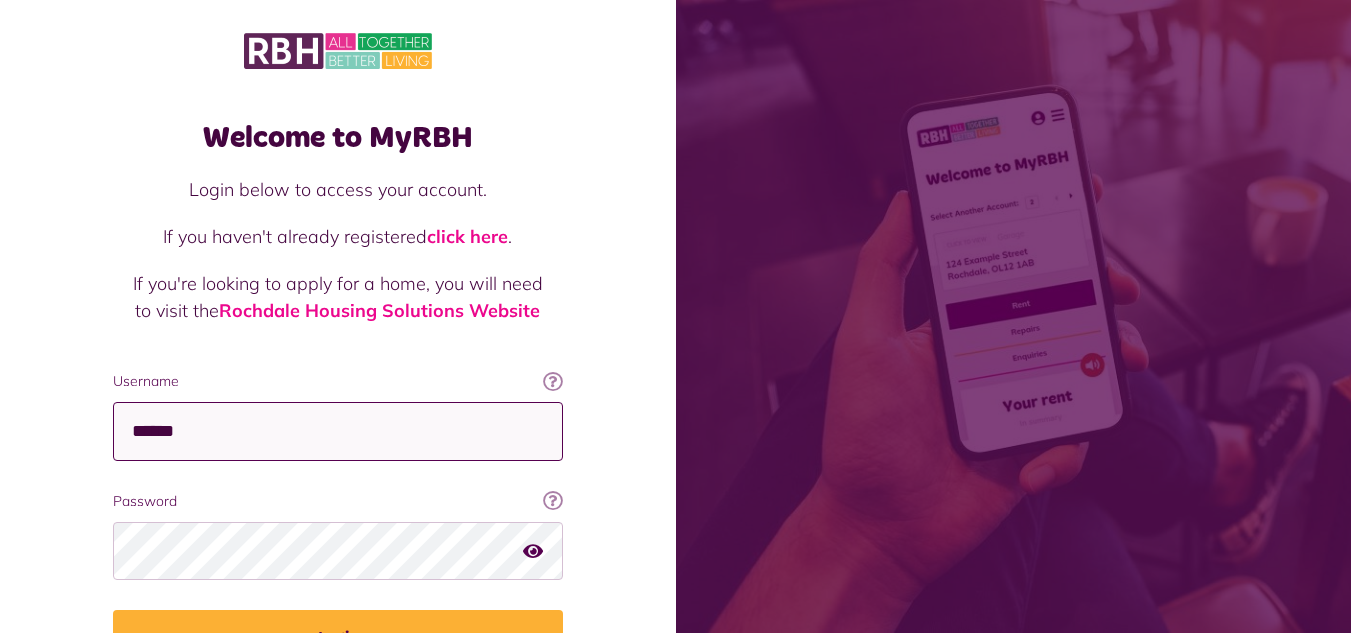 type on "******" 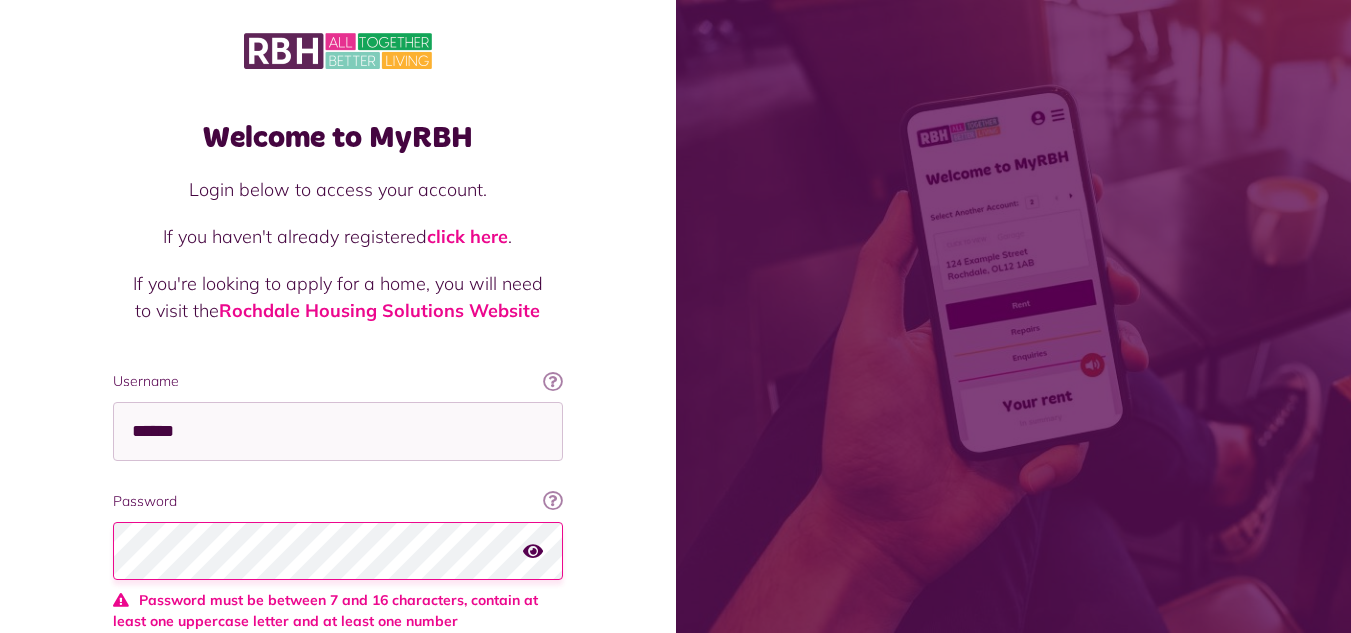 click at bounding box center [533, 551] 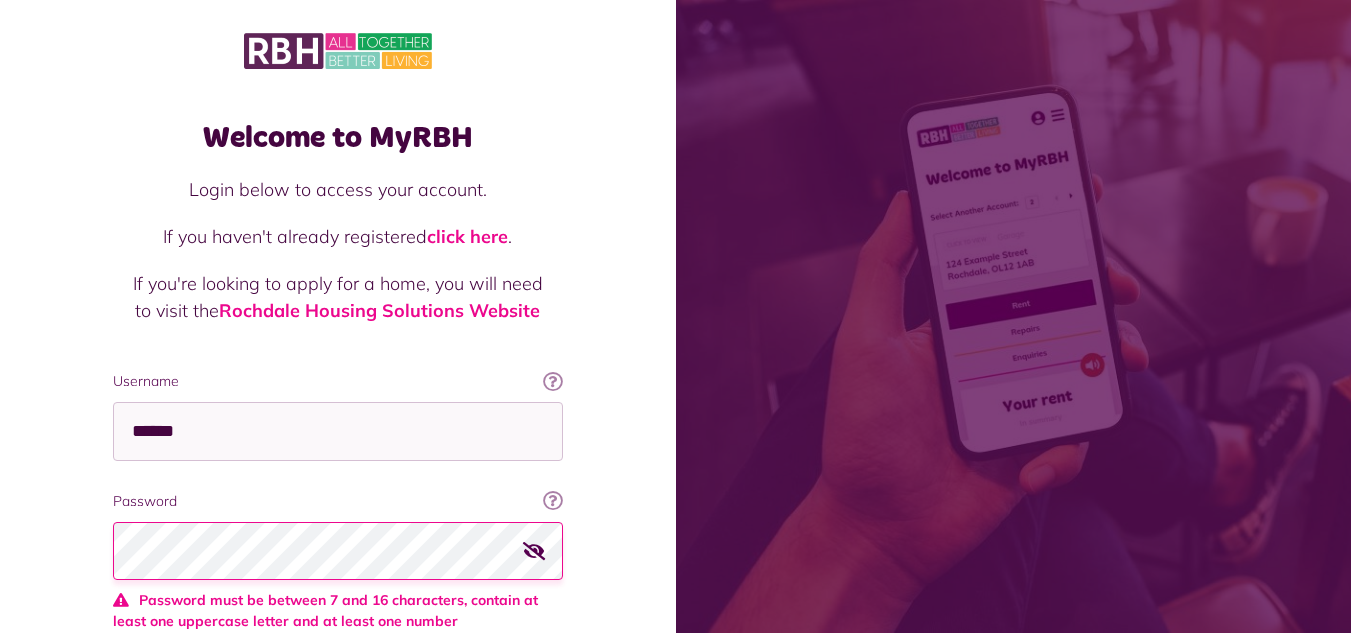 click at bounding box center (534, 551) 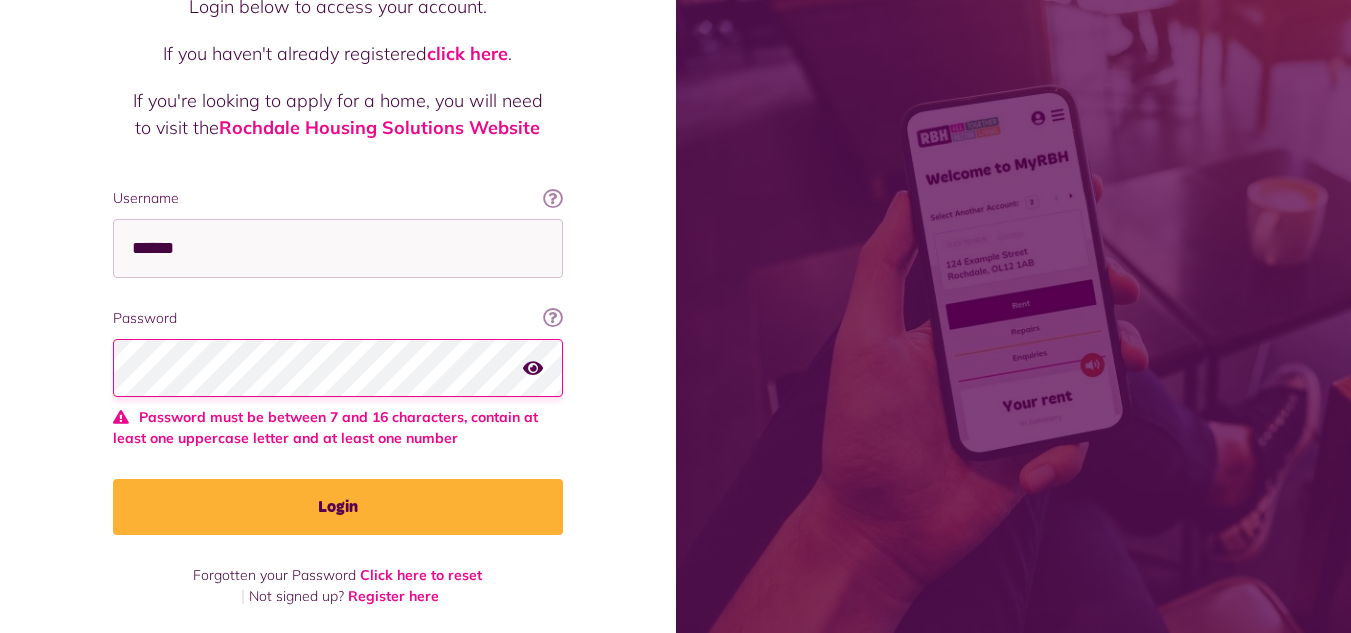 scroll, scrollTop: 187, scrollLeft: 0, axis: vertical 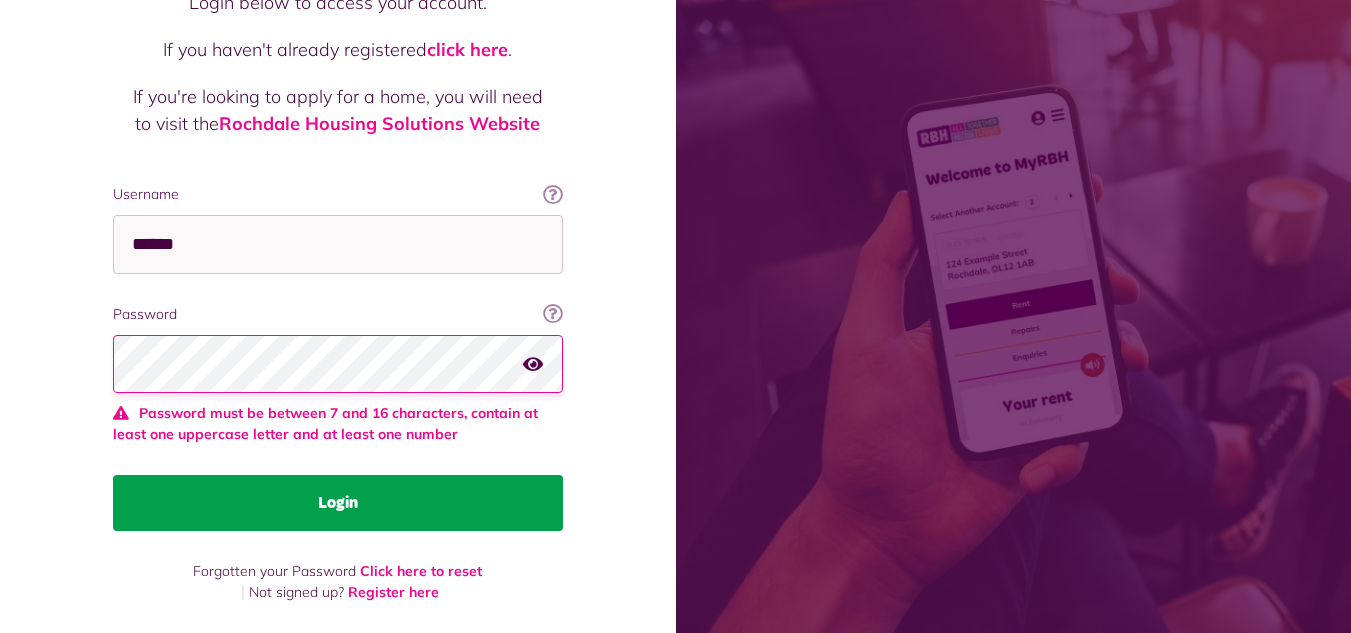 click on "Login" at bounding box center [338, 503] 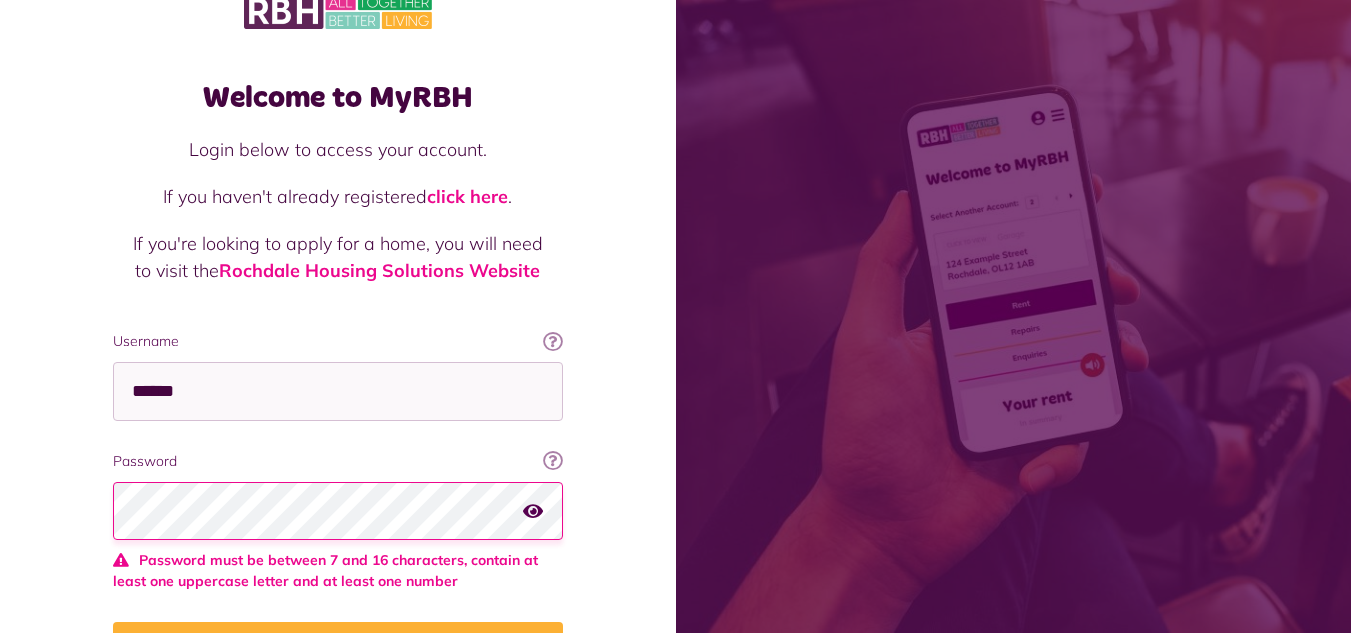 scroll, scrollTop: 47, scrollLeft: 0, axis: vertical 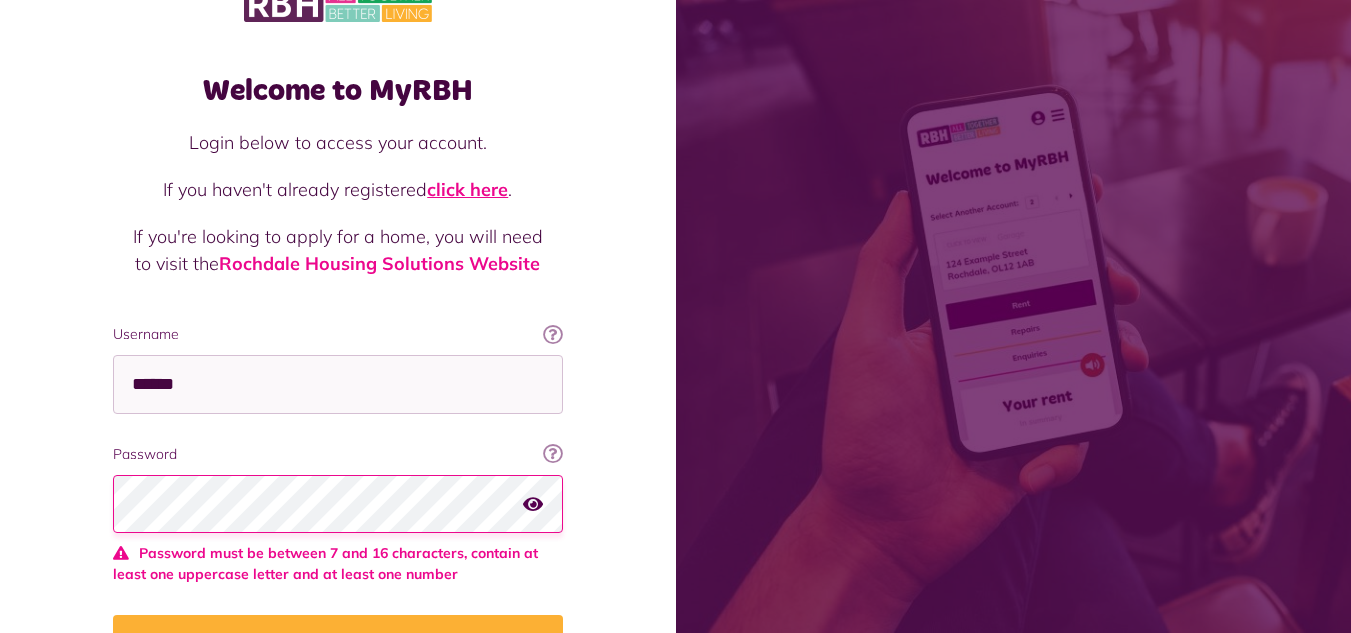 click on "click here" at bounding box center (467, 189) 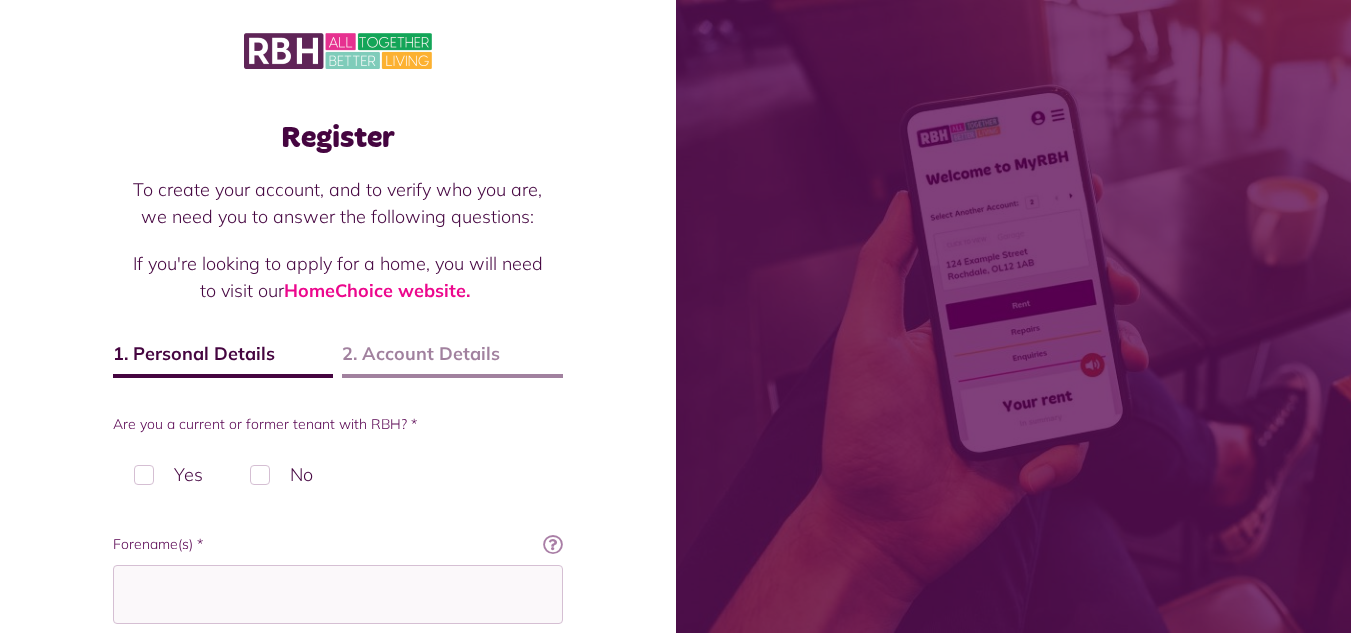 scroll, scrollTop: 0, scrollLeft: 0, axis: both 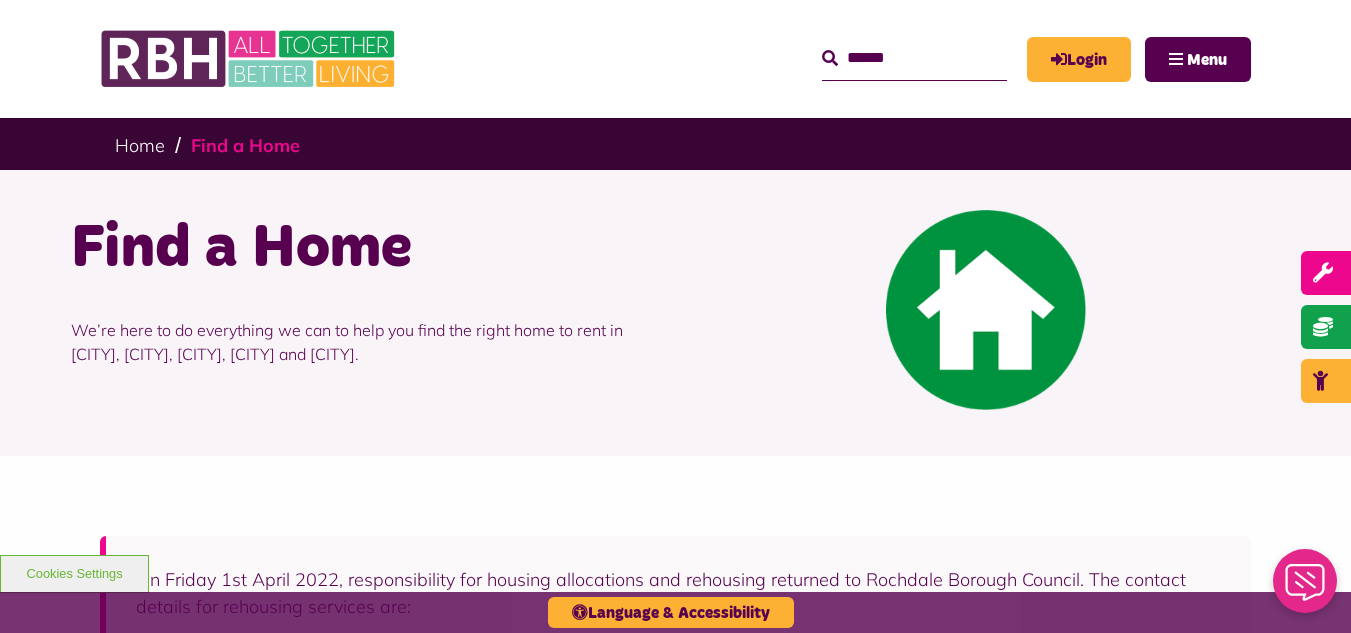 click on "Find a Home" at bounding box center [245, 145] 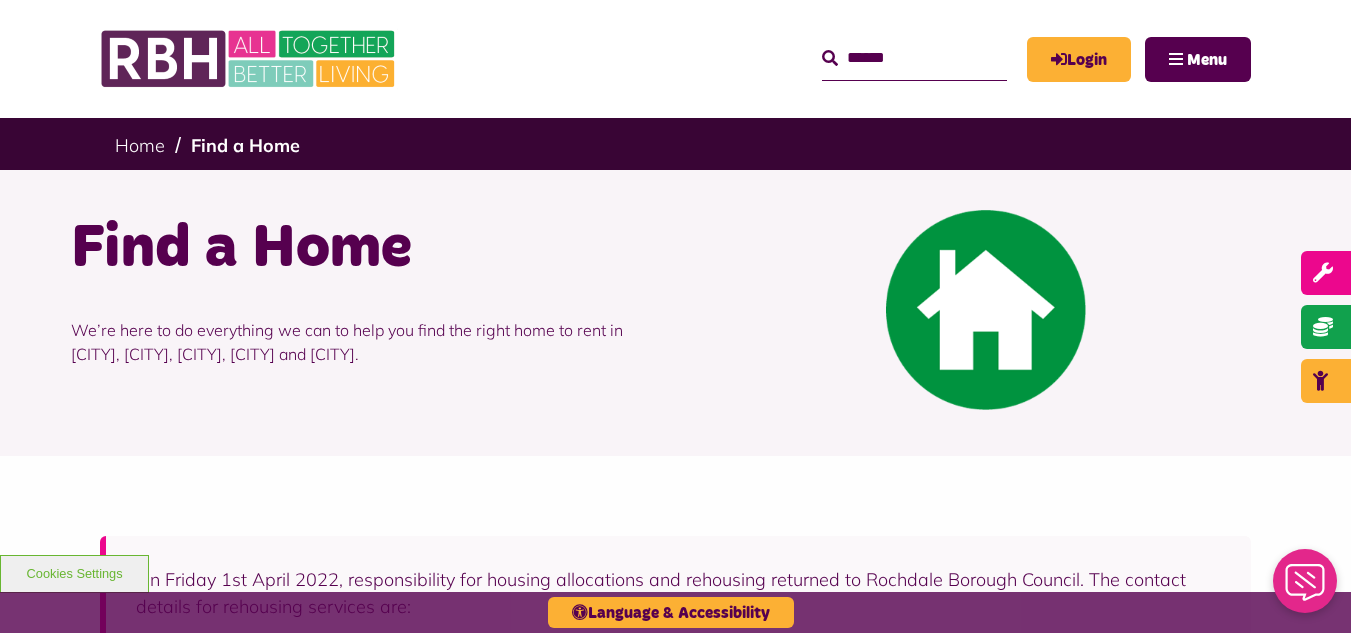 scroll, scrollTop: 0, scrollLeft: 0, axis: both 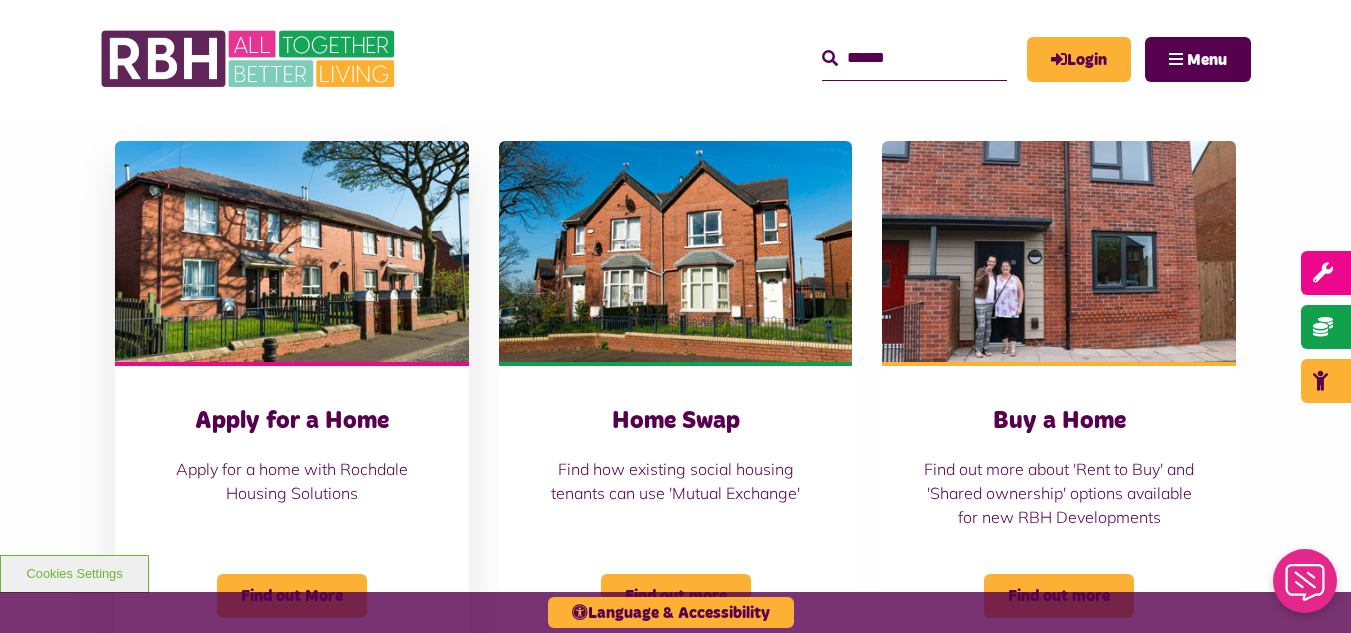 click on "Apply for a Home
Apply for a home with Rochdale Housing Solutions" at bounding box center (292, 465) 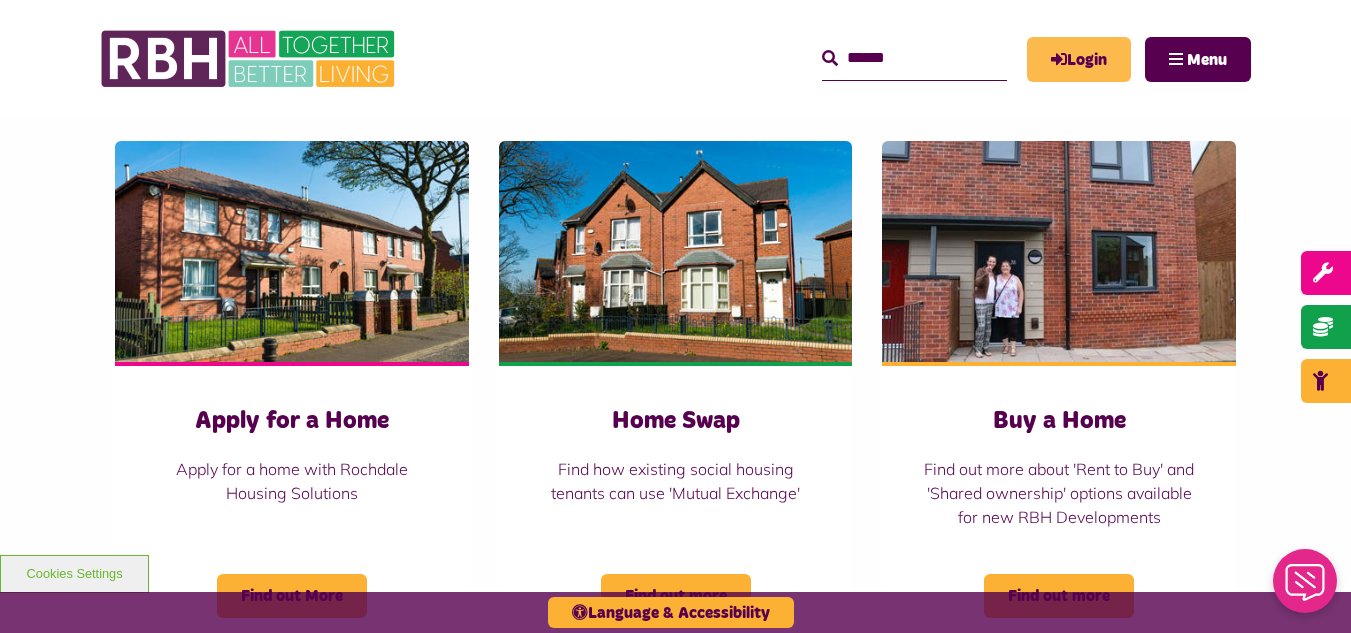 click on "Login" at bounding box center [1079, 59] 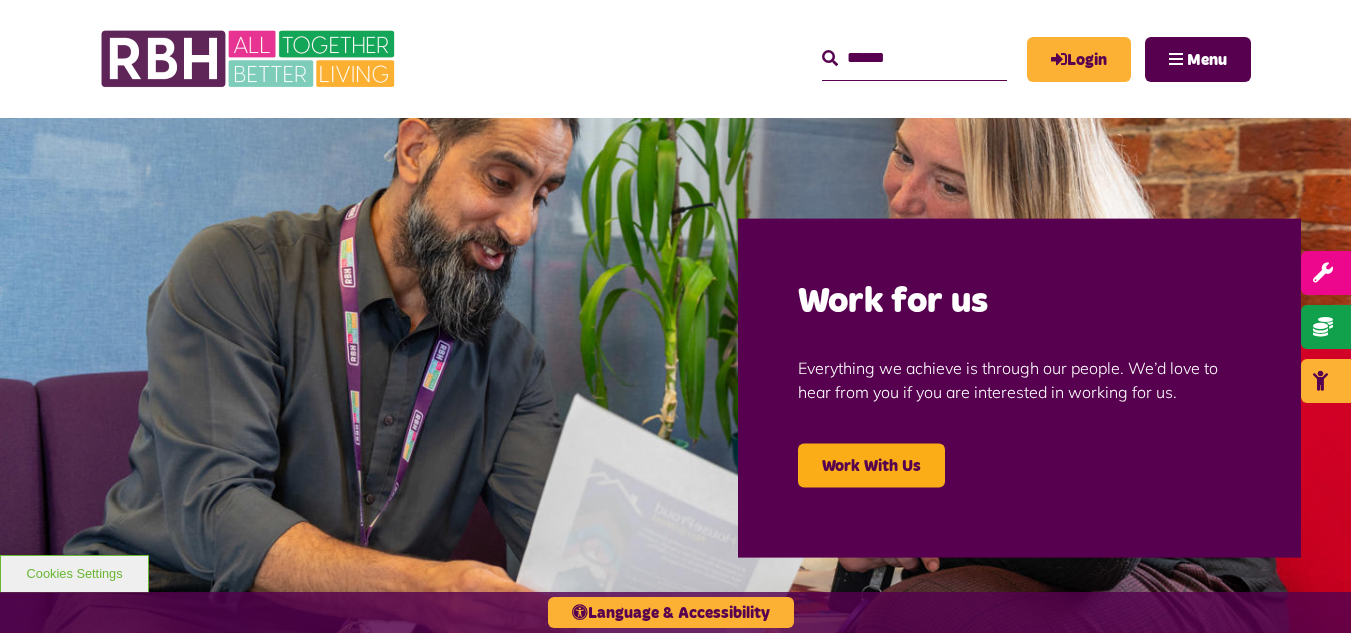 scroll, scrollTop: 0, scrollLeft: 0, axis: both 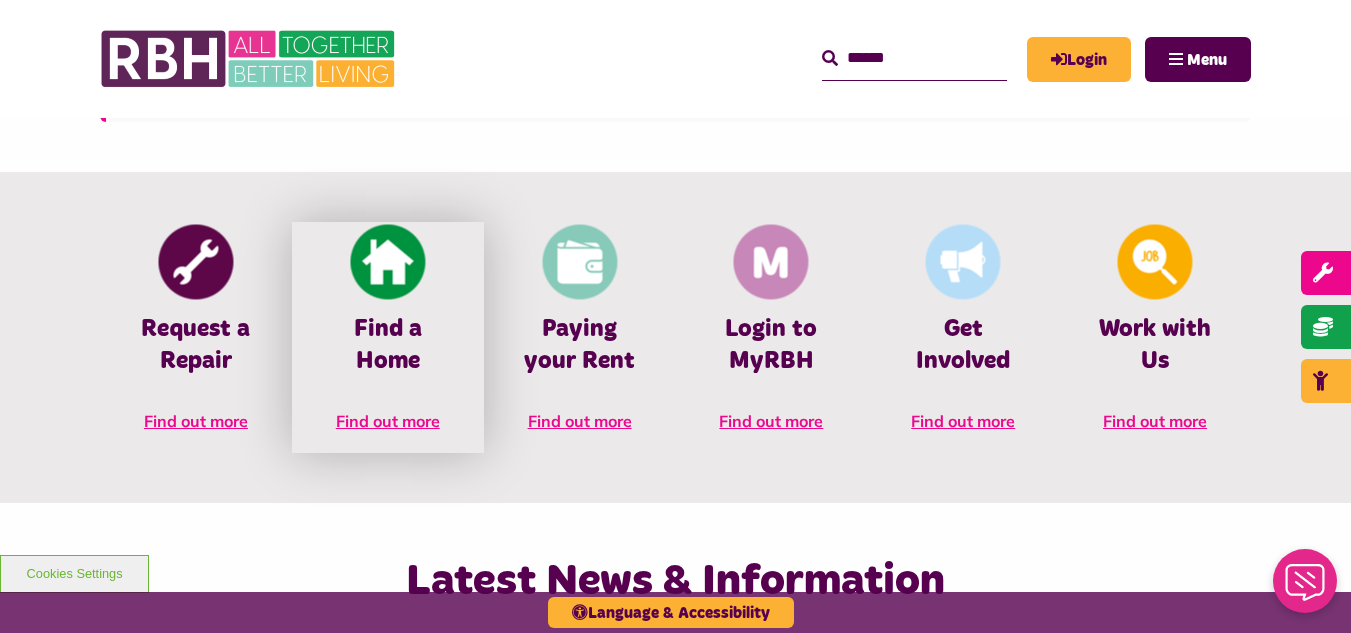 click on "Find a Home
Find out more" at bounding box center [388, 337] 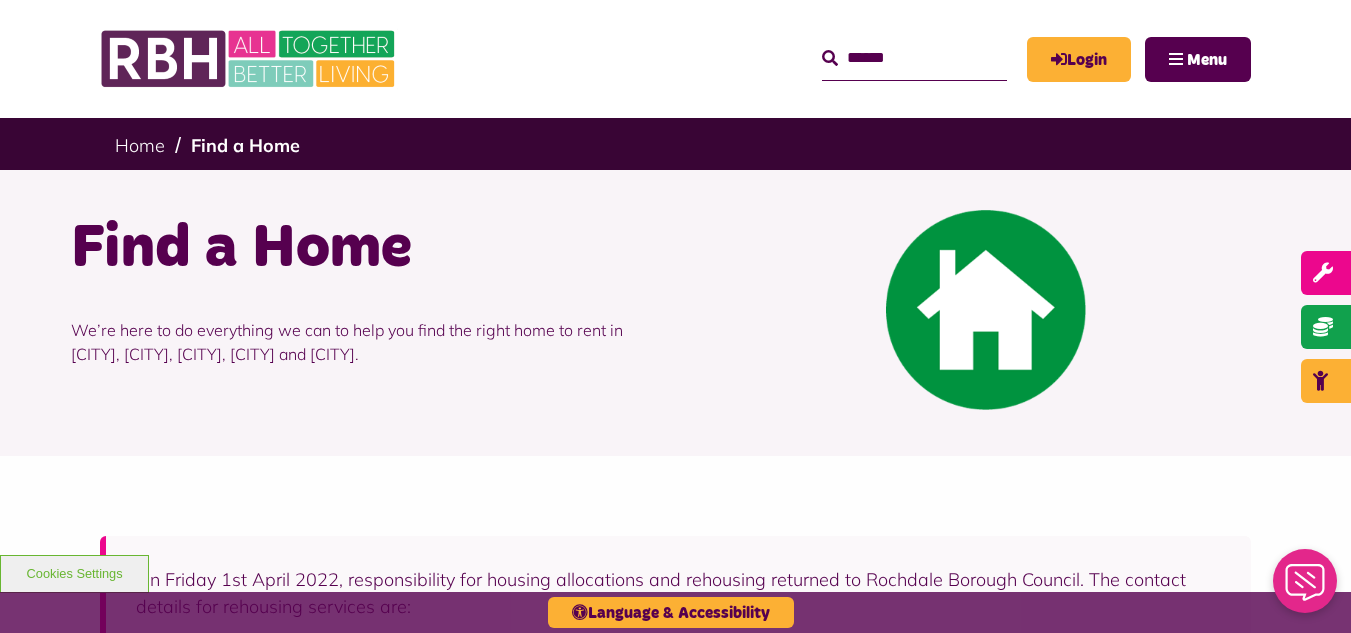 scroll, scrollTop: 0, scrollLeft: 0, axis: both 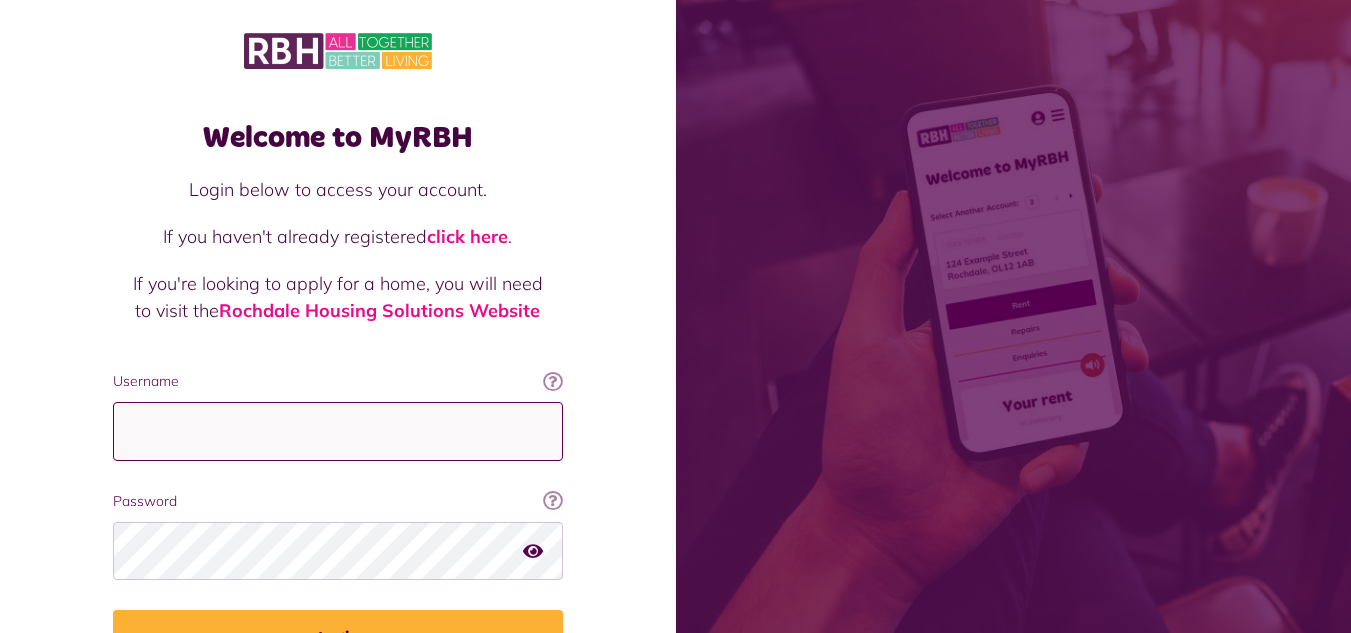click on "Username" at bounding box center [338, 431] 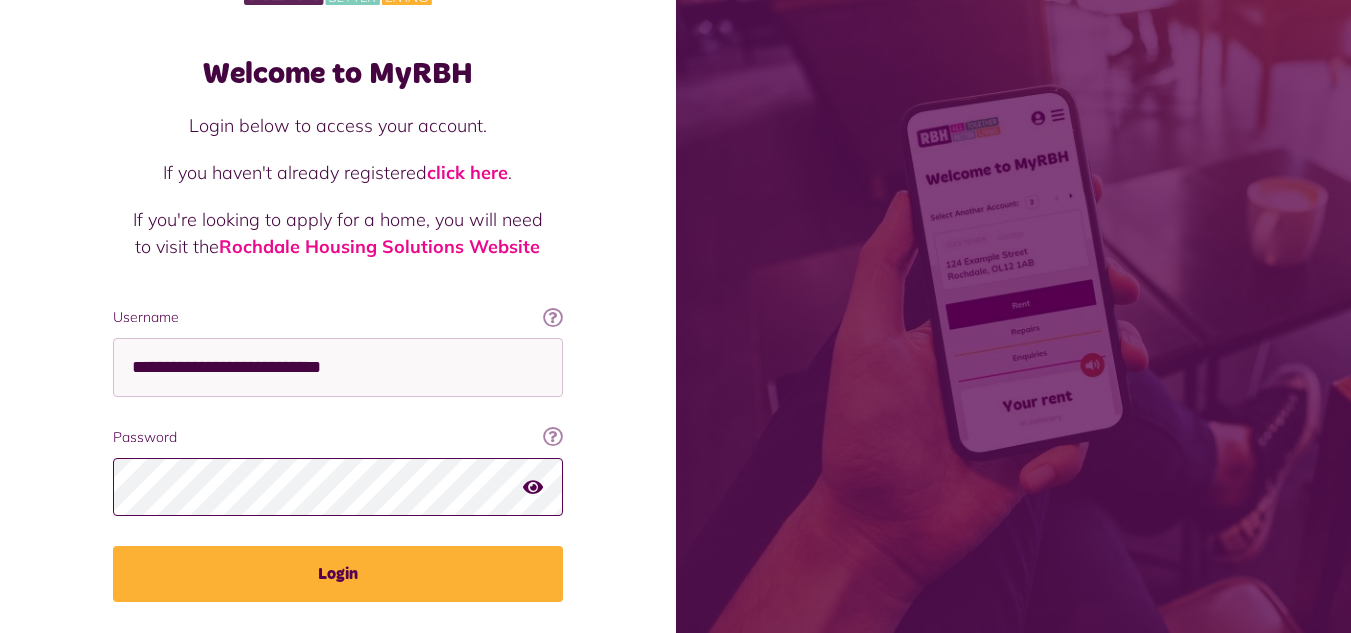 scroll, scrollTop: 90, scrollLeft: 0, axis: vertical 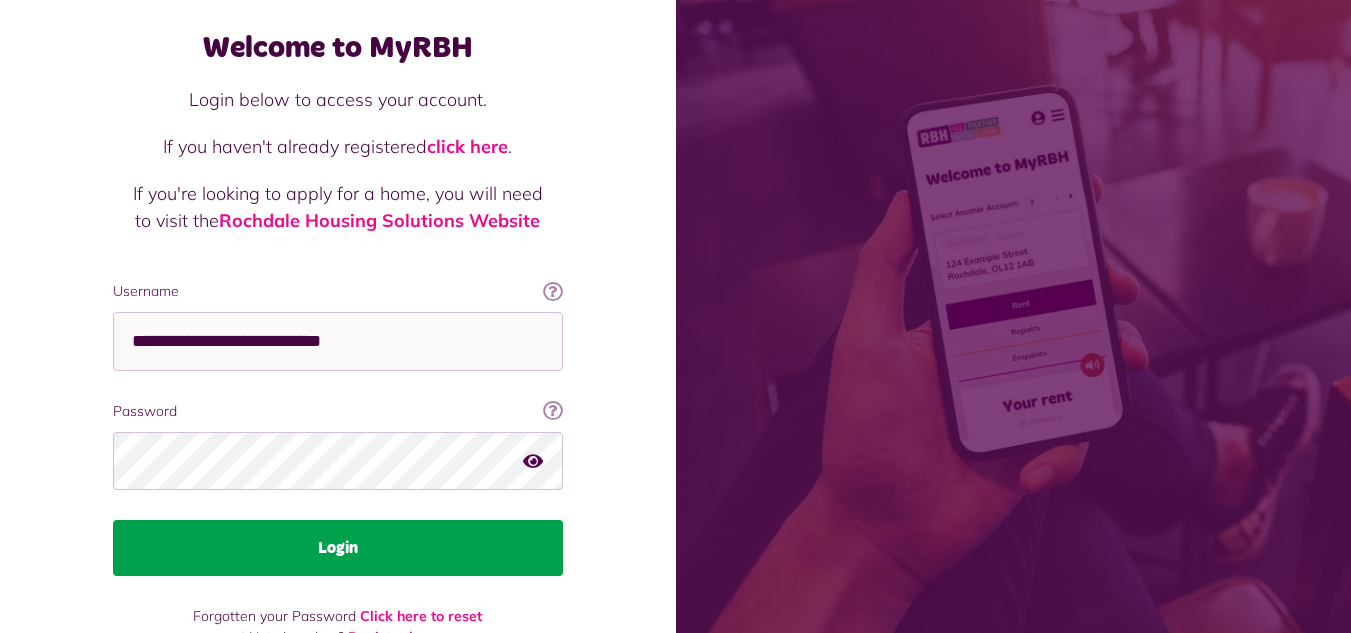 click on "**********" at bounding box center (338, 428) 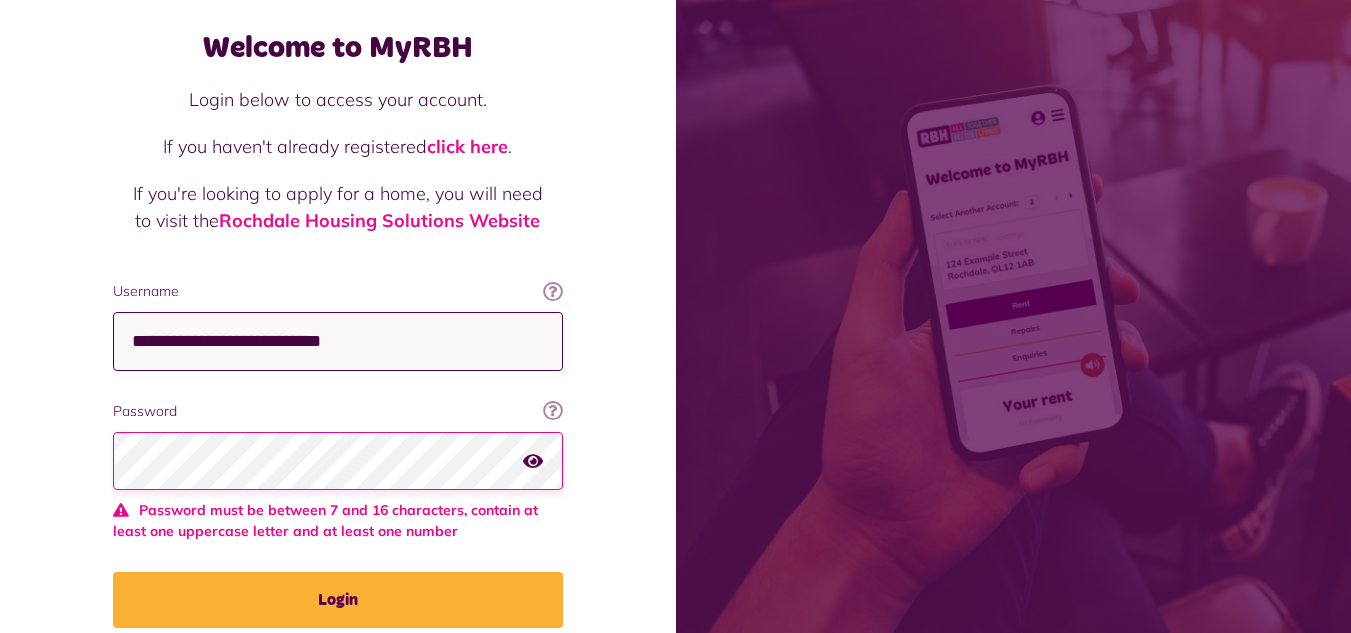 click on "**********" at bounding box center (338, 341) 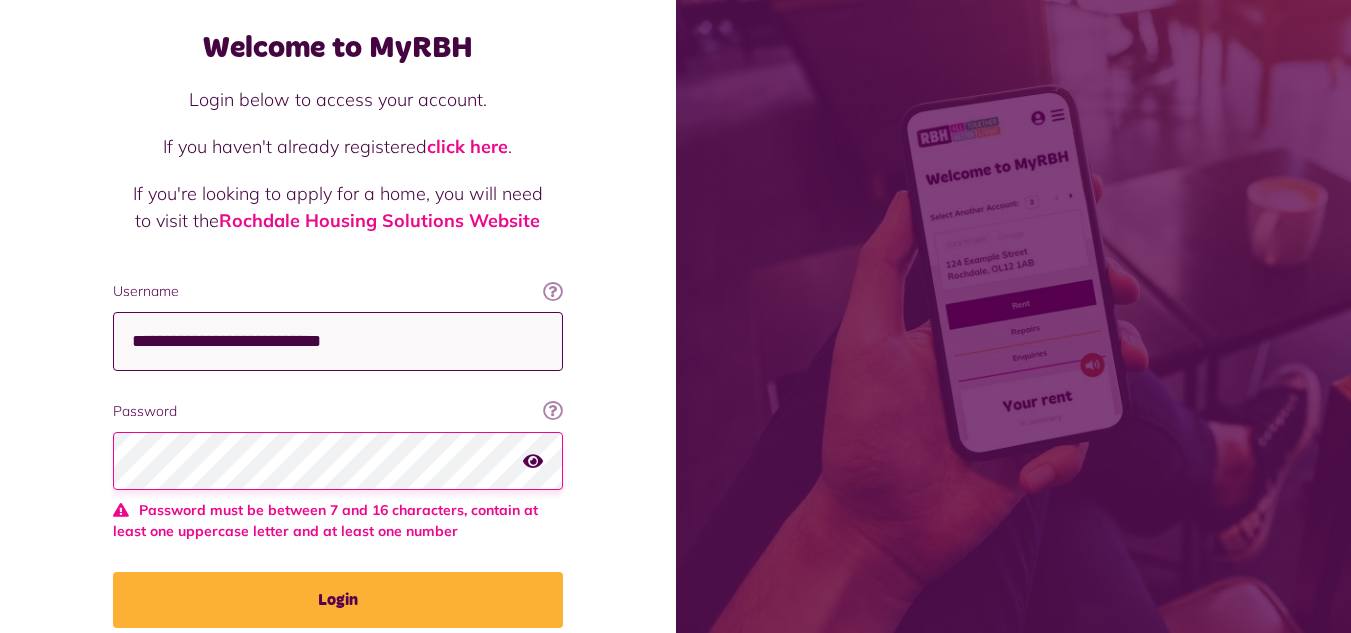 type on "**********" 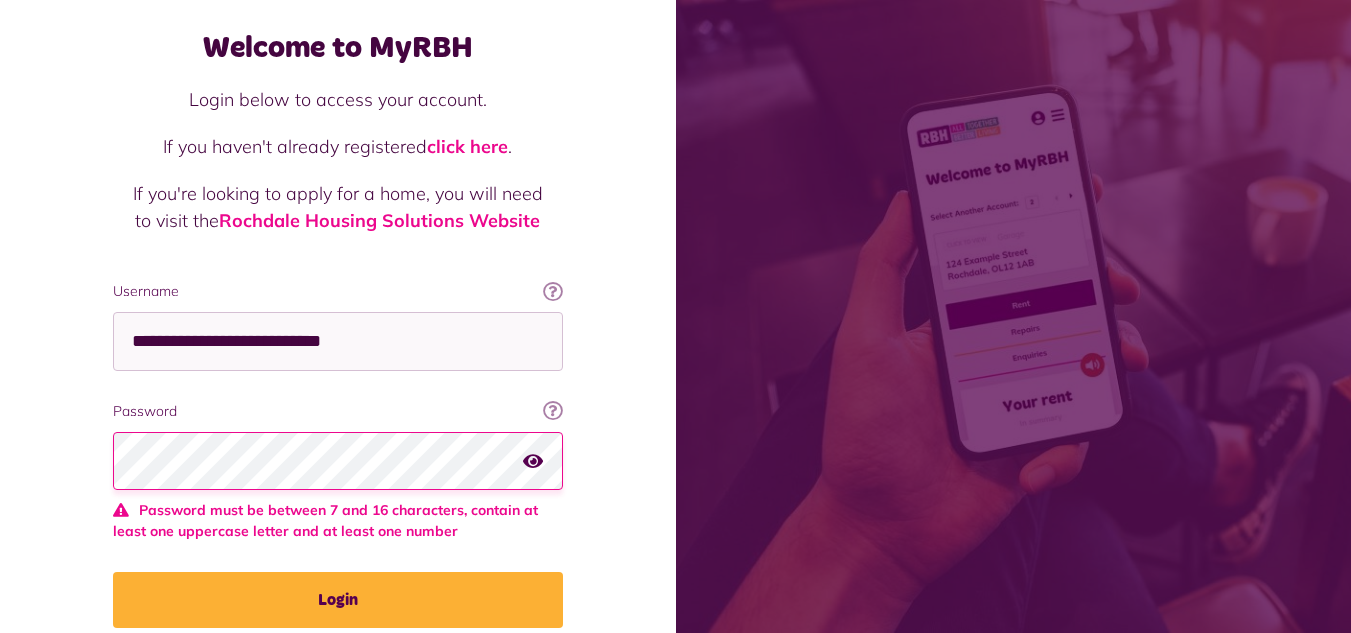 click at bounding box center [533, 461] 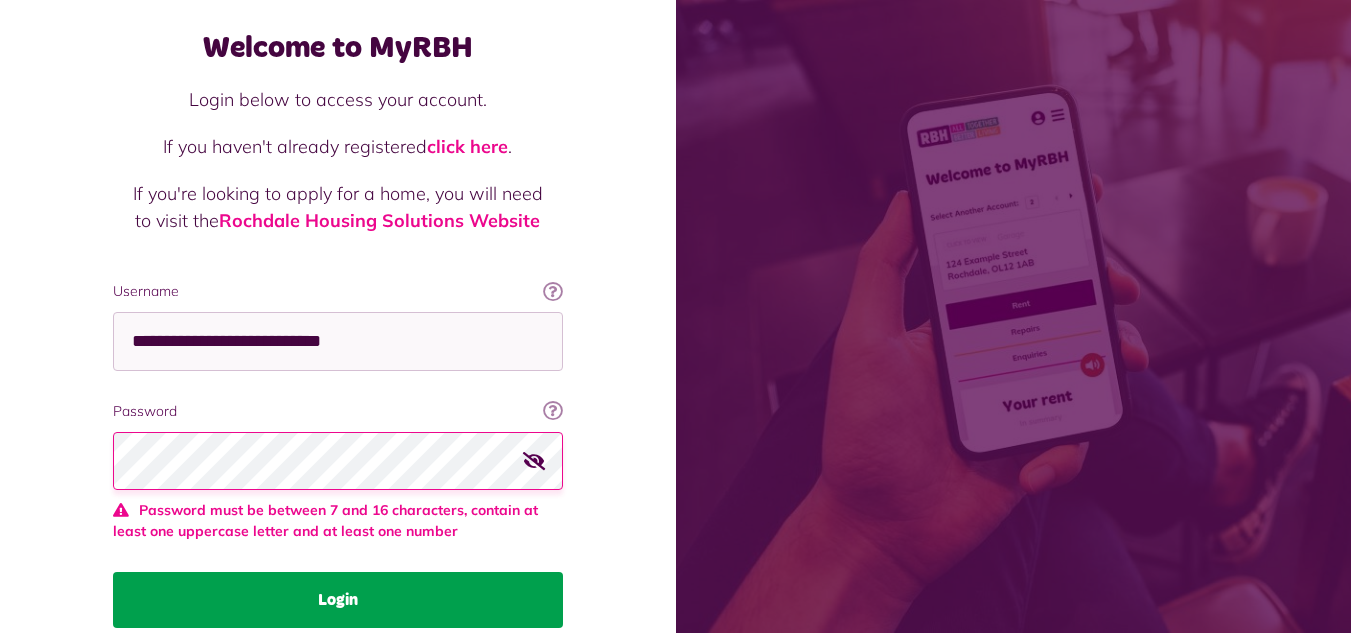 click on "Login" at bounding box center (338, 600) 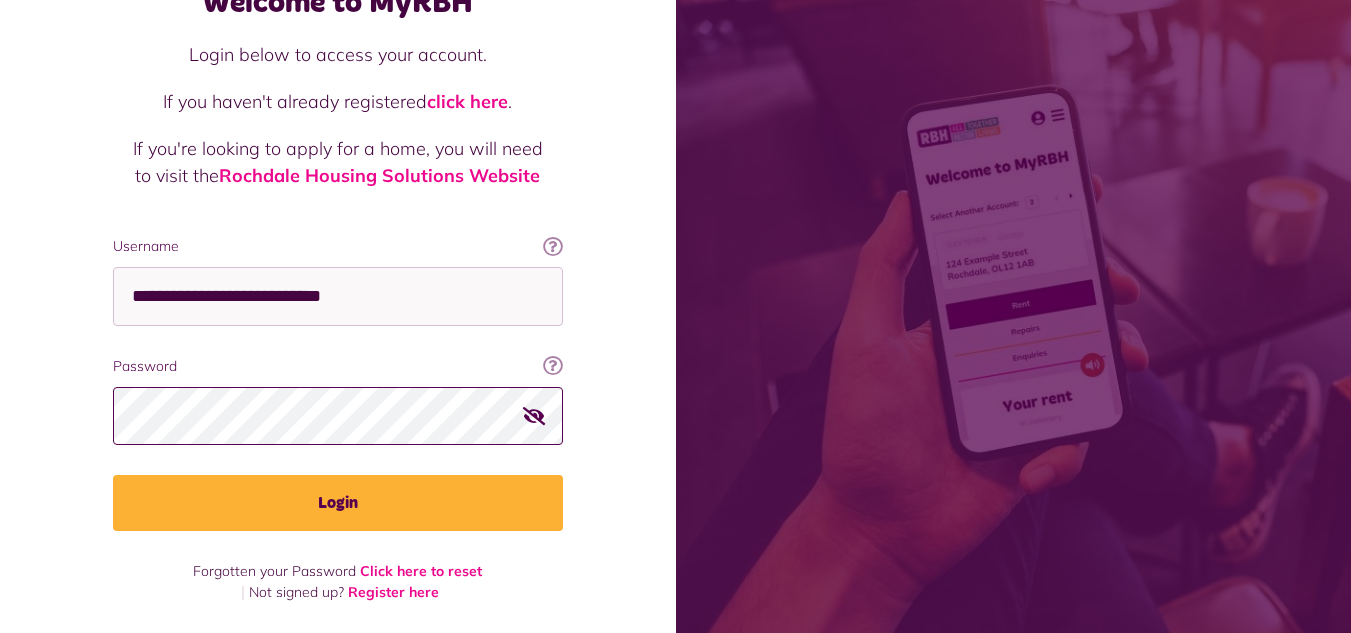 scroll, scrollTop: 135, scrollLeft: 0, axis: vertical 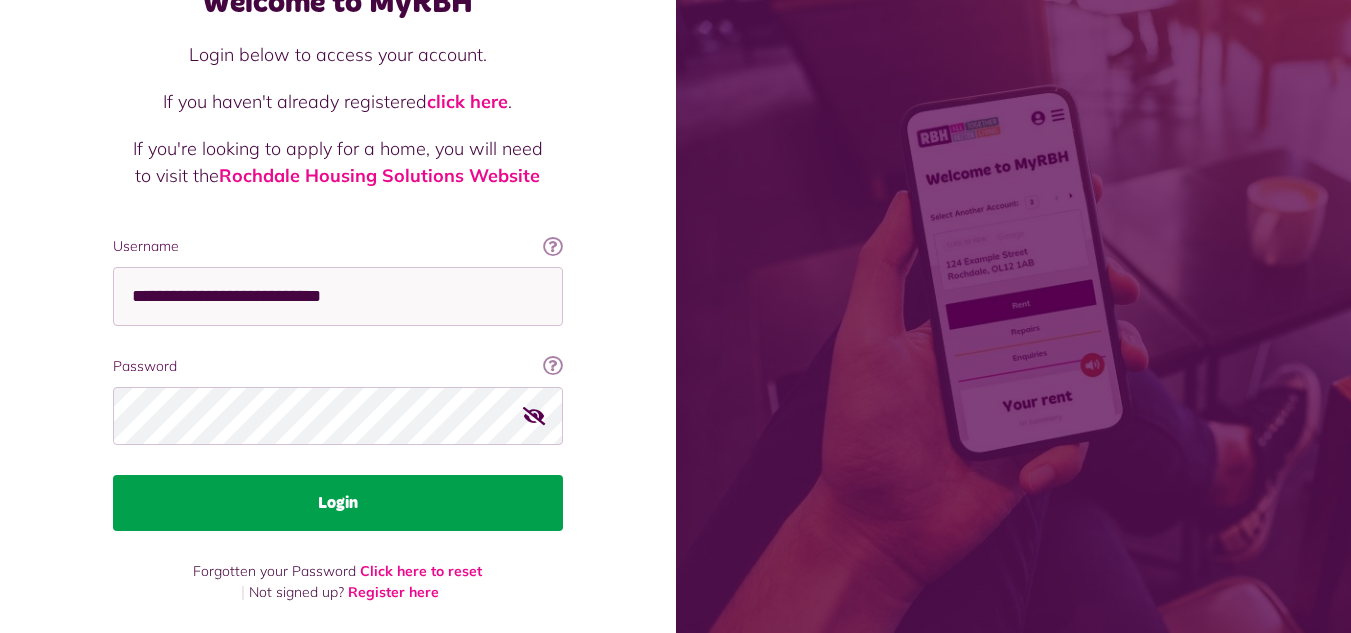 click on "Login" at bounding box center [338, 503] 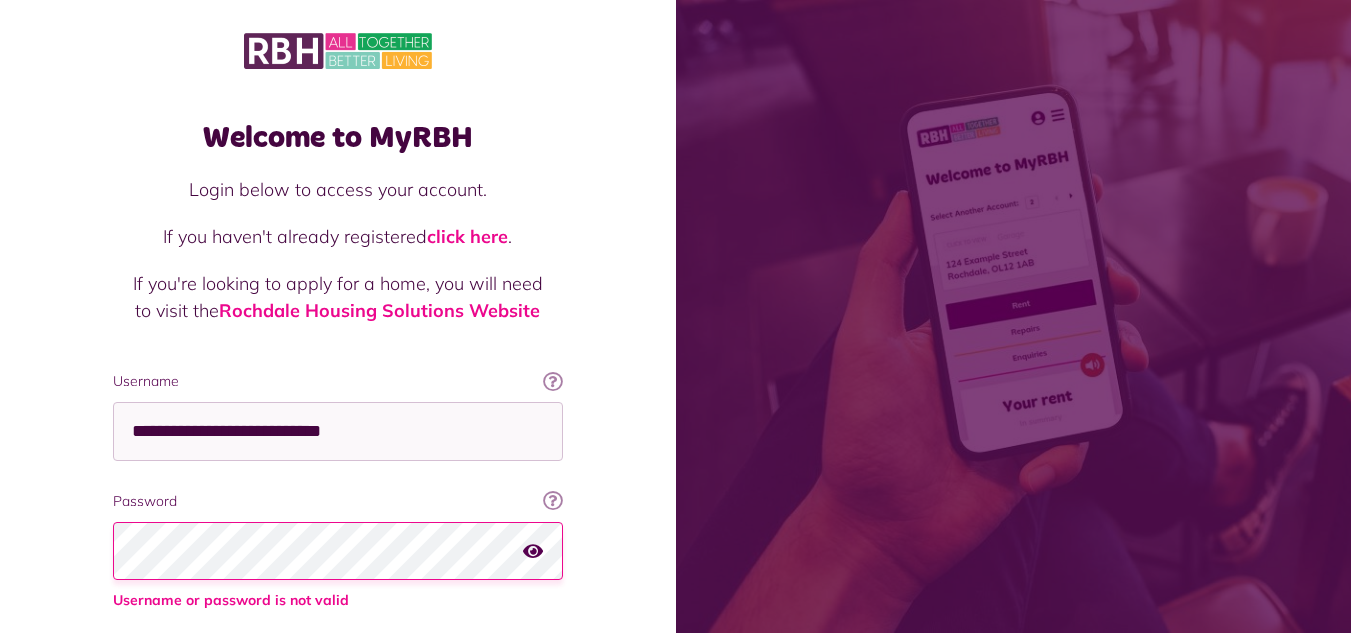 scroll, scrollTop: 0, scrollLeft: 0, axis: both 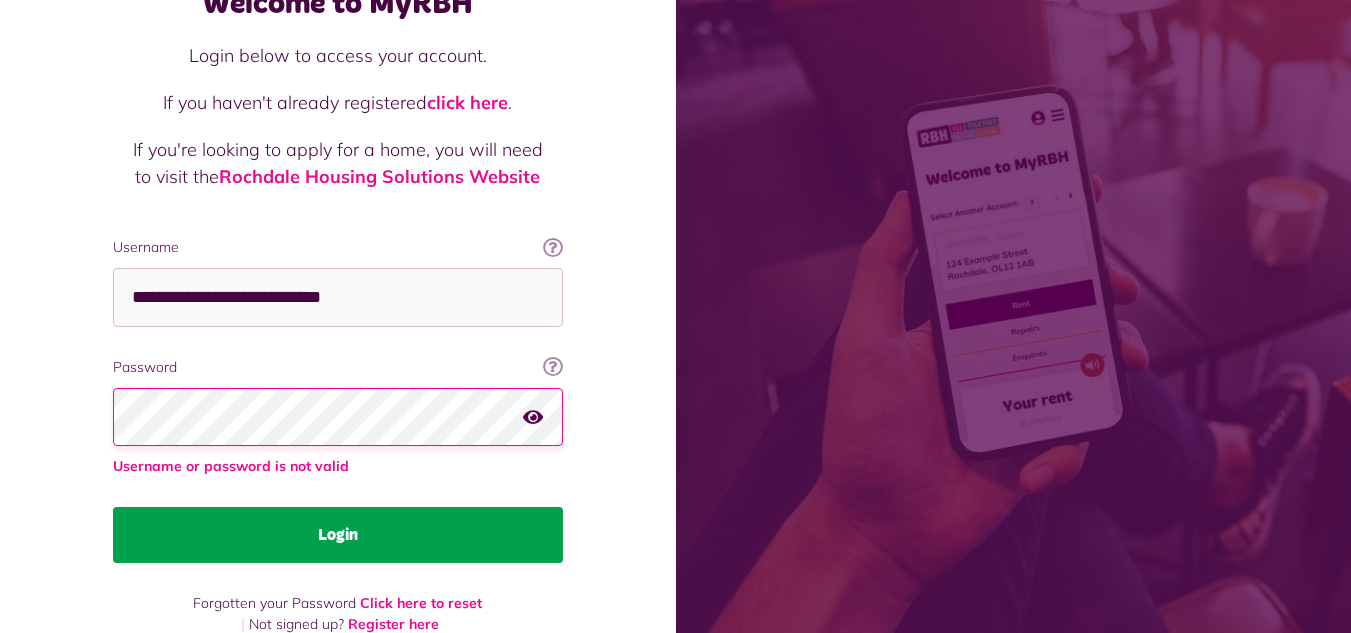 click on "Login" at bounding box center [338, 535] 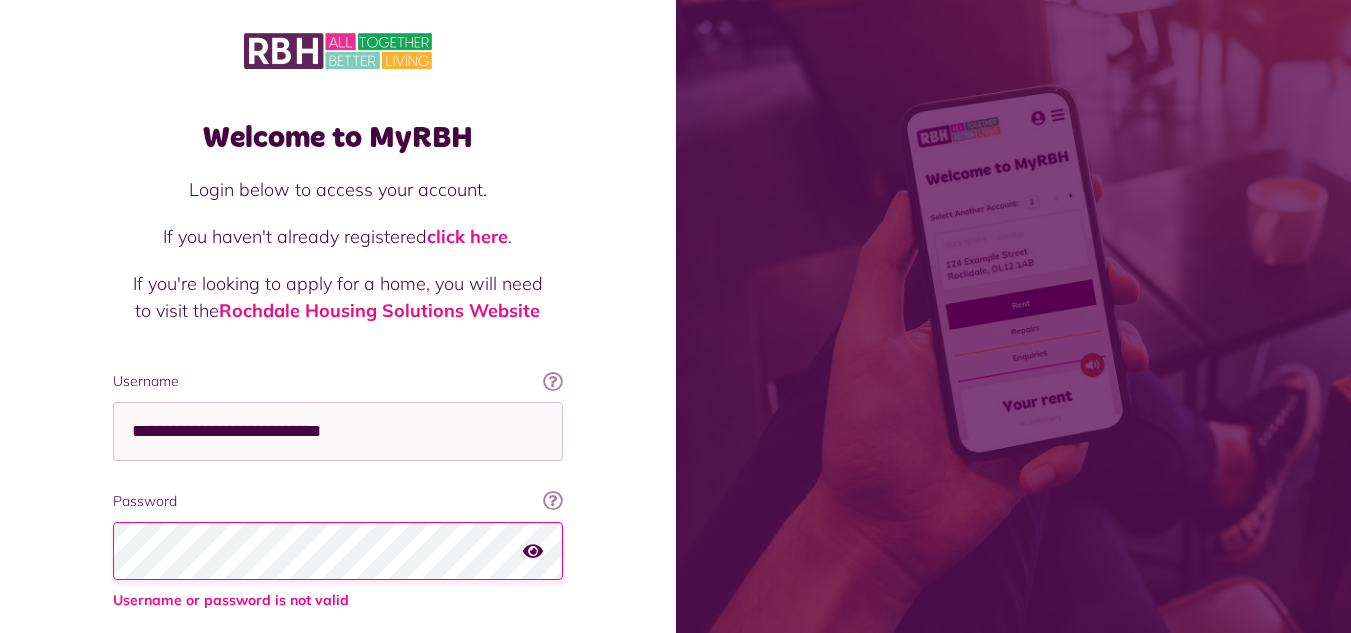 scroll, scrollTop: 0, scrollLeft: 0, axis: both 